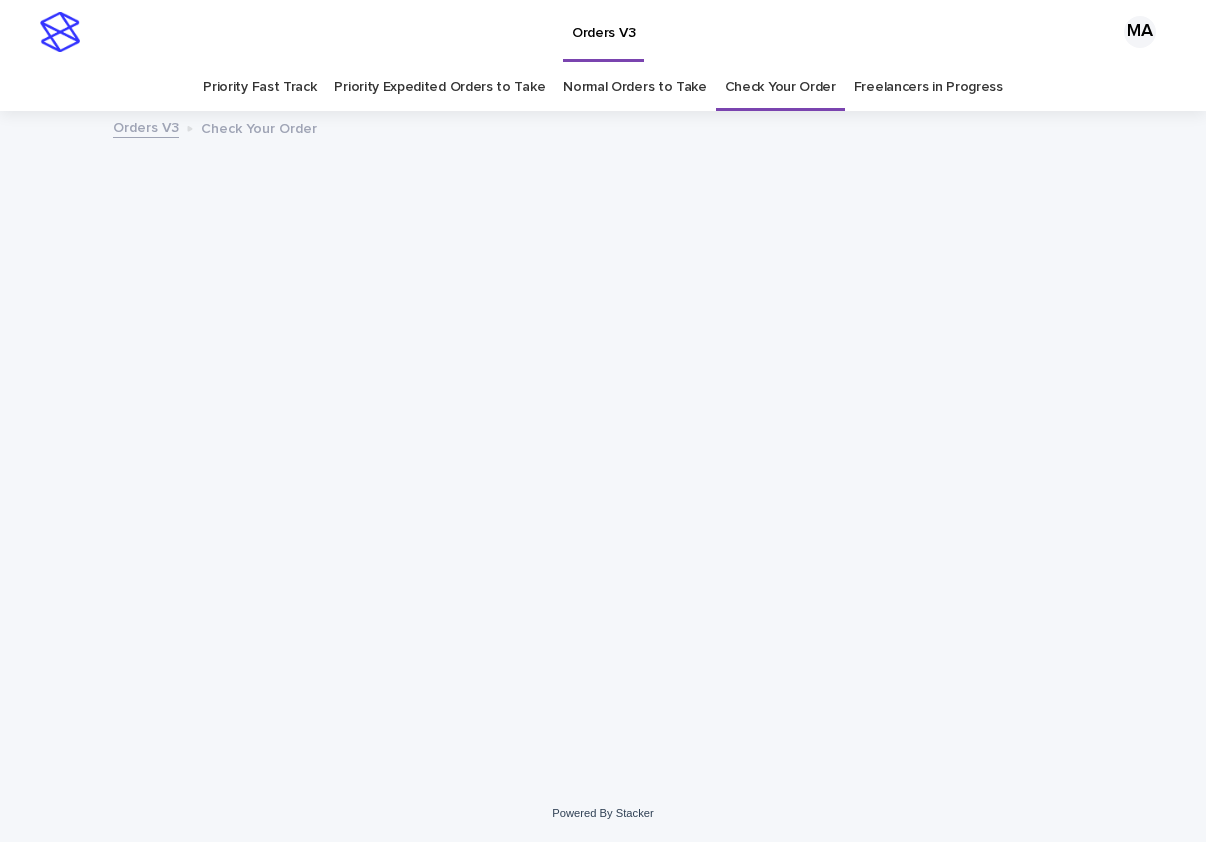 scroll, scrollTop: 0, scrollLeft: 0, axis: both 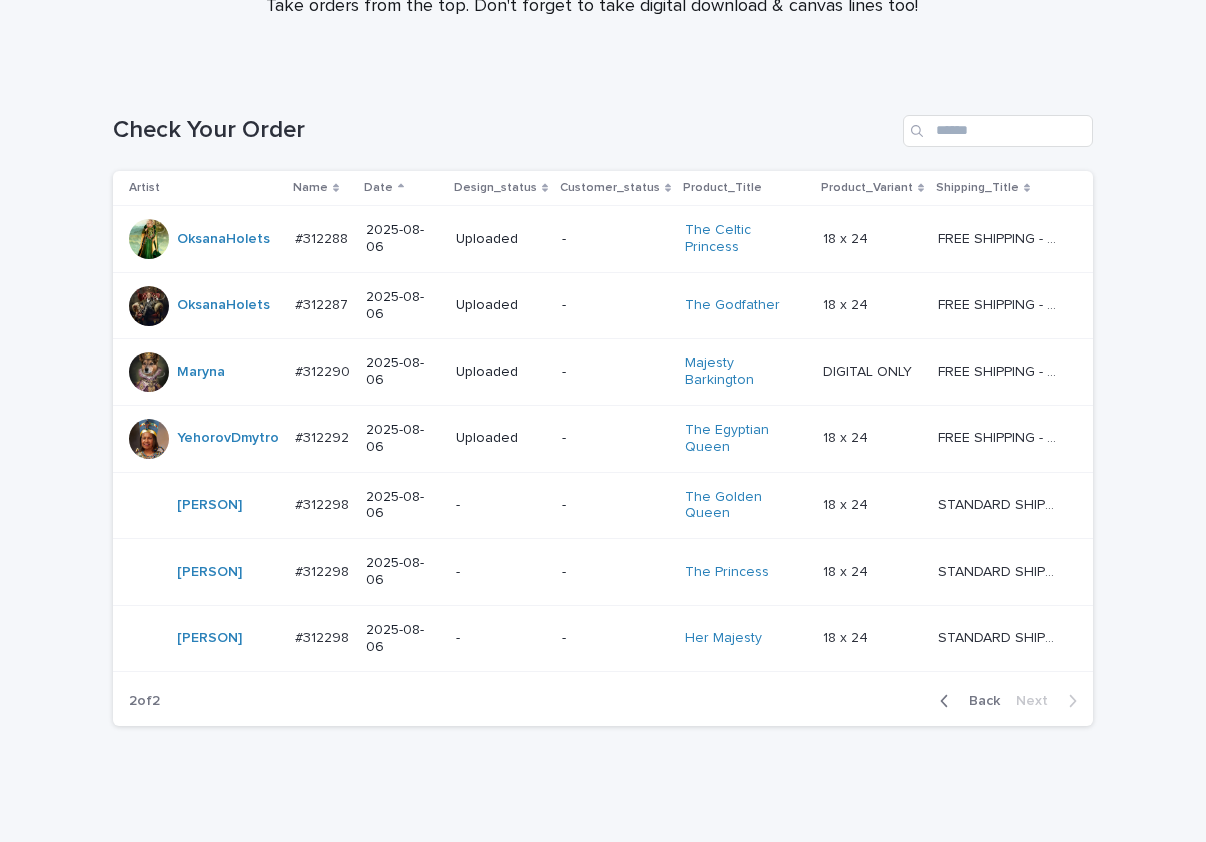 click on "Loading... Saving… Loading... Saving… Check Your Order Artist Name Date Design_status Customer_status Product_Title Product_Variant Shipping_Title OksanaHolets   #312288 #312288   2025-08-06 Uploaded - The Celtic Princess   18 x 24 18 x 24   FREE SHIPPING - preview in 1-2 business days, after your approval delivery will take 5-10 b.d. FREE SHIPPING - preview in 1-2 business days, after your approval delivery will take 5-10 b.d.   OksanaHolets   #312287 #312287   2025-08-06 Uploaded - The Godfather   18 x 24 18 x 24   FREE SHIPPING - preview in 1-2 business days, after your approval delivery will take 5-10 b.d. FREE SHIPPING - preview in 1-2 business days, after your approval delivery will take 5-10 b.d.   Maryna   #312290 #312290   2025-08-06 Uploaded - Majesty Barkington   DIGITAL ONLY DIGITAL ONLY   FREE SHIPPING - preview in 1-2 business days, after your approval delivery will take 5-10 b.d. FREE SHIPPING - preview in 1-2 business days, after your approval delivery will take 5-10 b.d.       -" at bounding box center (603, 459) 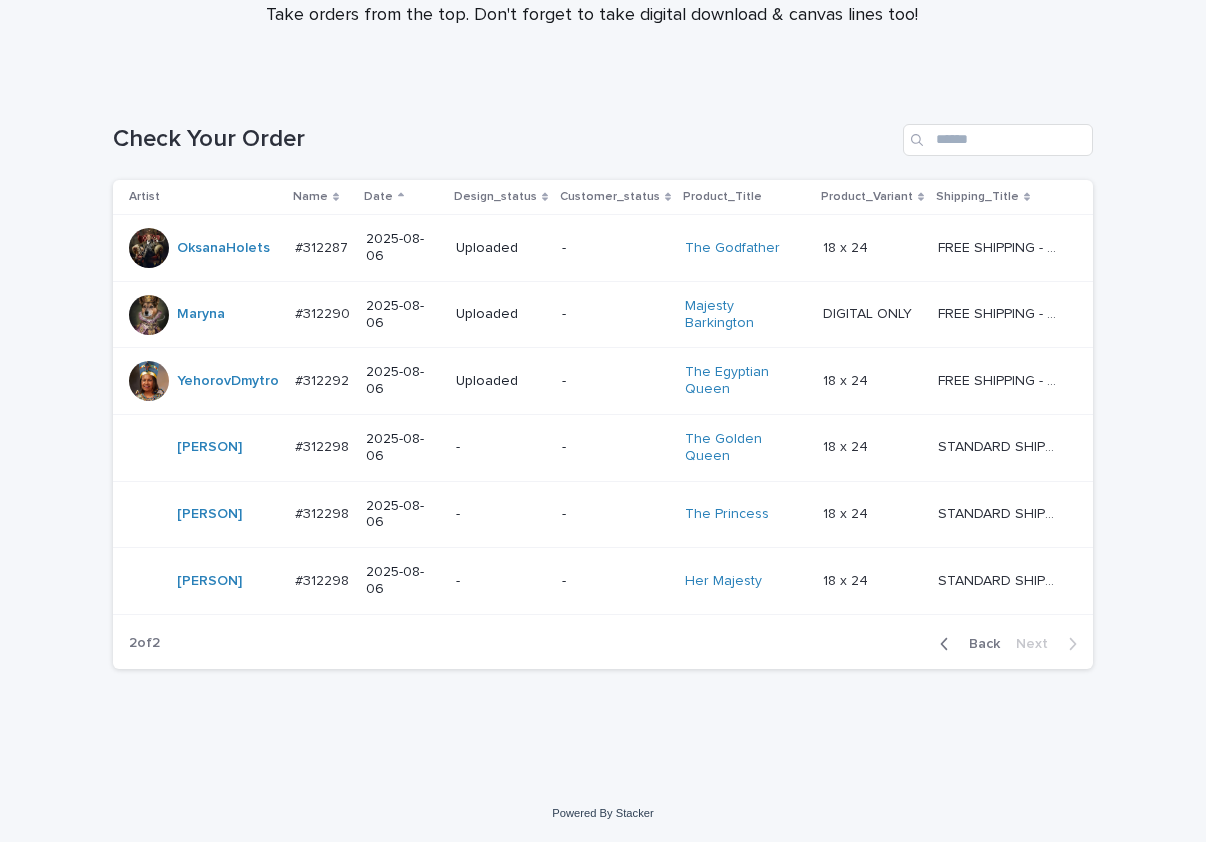 scroll, scrollTop: 181, scrollLeft: 0, axis: vertical 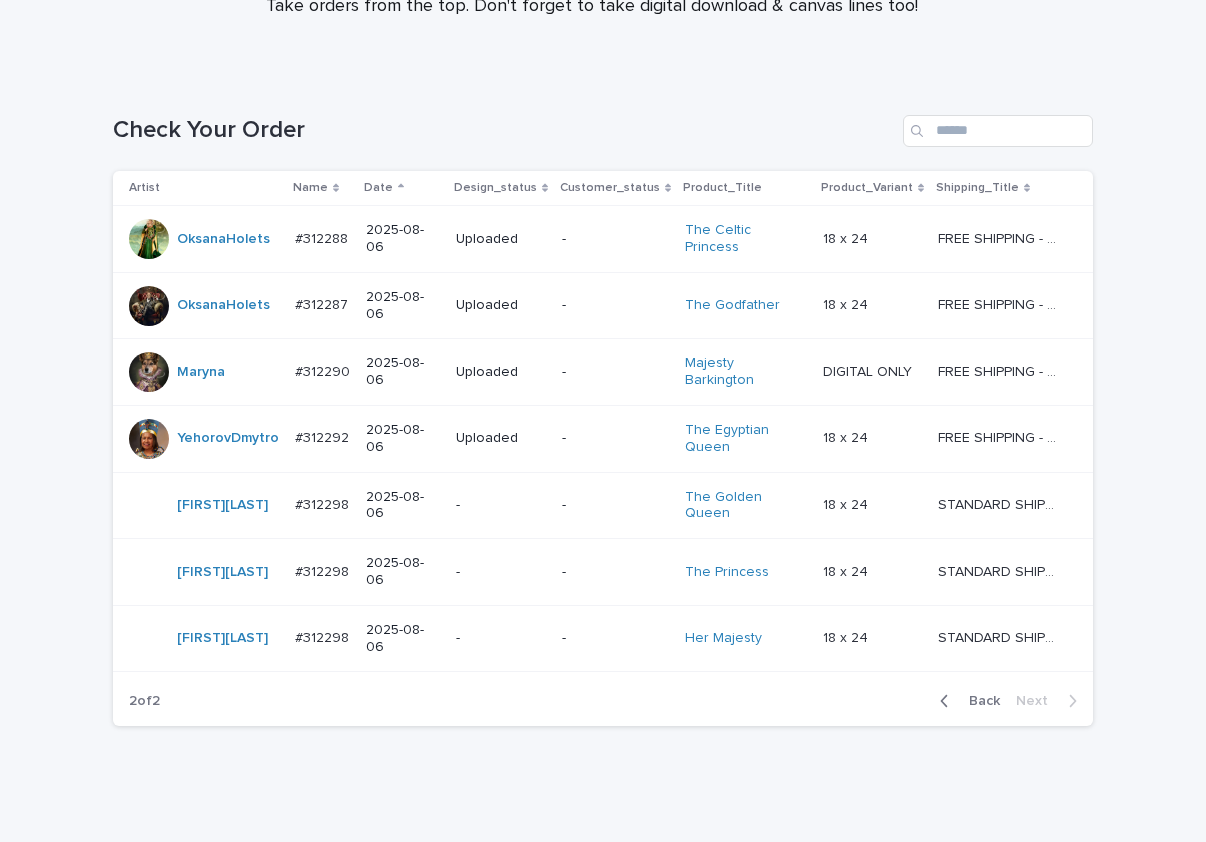 click on "Loading... Saving… Loading... Saving… Check Your Order Artist Name Date Design_status Customer_status Product_Title Product_Variant Shipping_Title OksanaHolets   #312288 #312288   2025-08-06 Uploaded - The Celtic Princess   18 x 24 18 x 24   FREE SHIPPING - preview in 1-2 business days, after your approval delivery will take 5-10 b.d. FREE SHIPPING - preview in 1-2 business days, after your approval delivery will take 5-10 b.d.   OksanaHolets   #312287 #312287   2025-08-06 Uploaded - The Godfather   18 x 24 18 x 24   FREE SHIPPING - preview in 1-2 business days, after your approval delivery will take 5-10 b.d. FREE SHIPPING - preview in 1-2 business days, after your approval delivery will take 5-10 b.d.   Maryna   #312290 #312290   2025-08-06 Uploaded - Majesty Barkington   DIGITAL ONLY DIGITAL ONLY   FREE SHIPPING - preview in 1-2 business days, after your approval delivery will take 5-10 b.d. FREE SHIPPING - preview in 1-2 business days, after your approval delivery will take 5-10 b.d.       -" at bounding box center [603, 459] 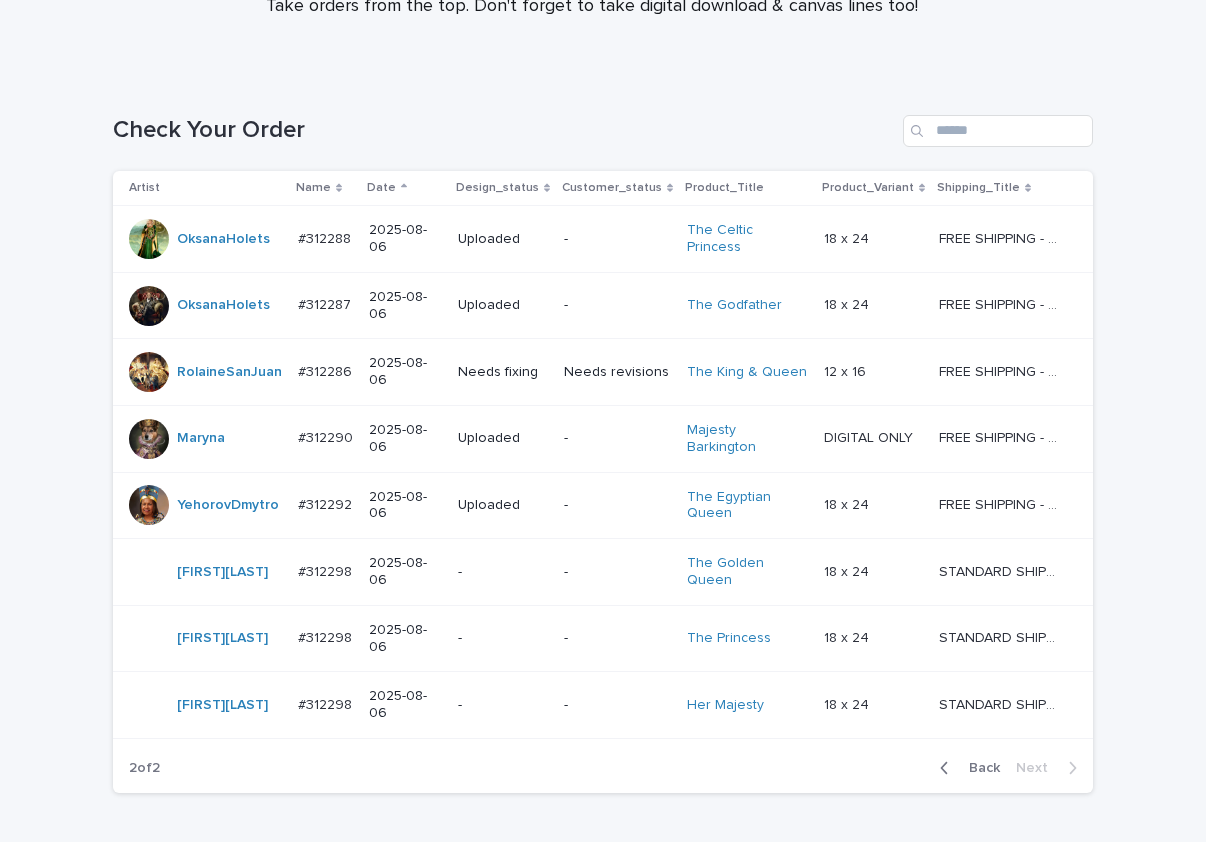 click on "Needs revisions" at bounding box center (617, 372) 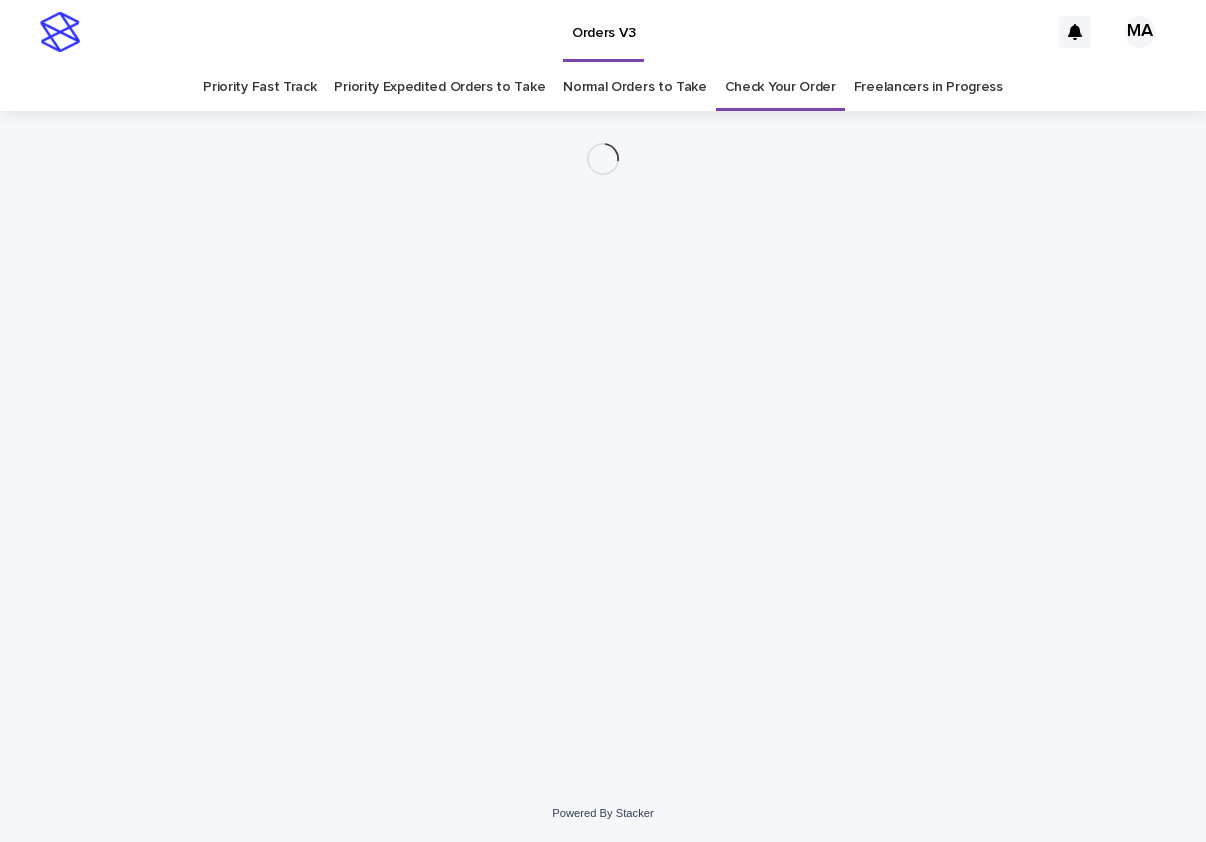 scroll, scrollTop: 0, scrollLeft: 0, axis: both 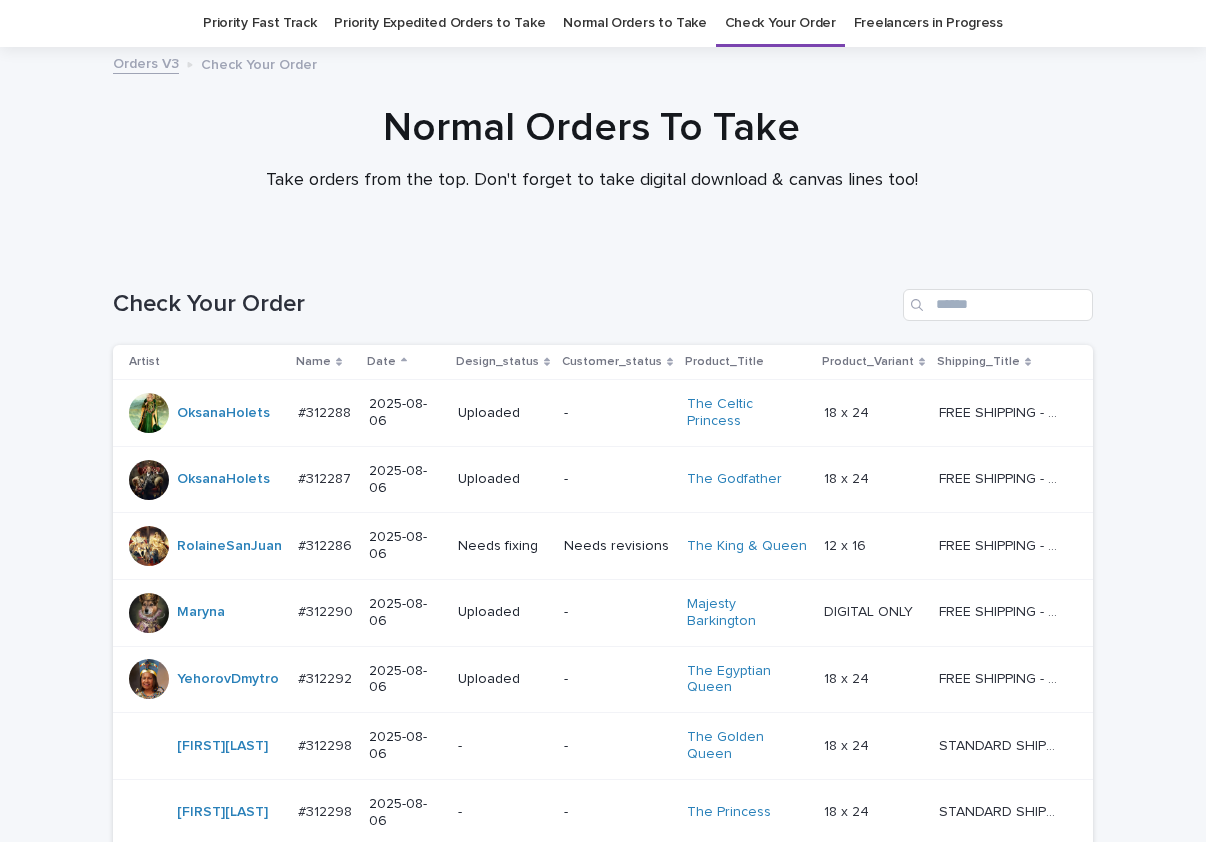 click on "-" at bounding box center (617, 612) 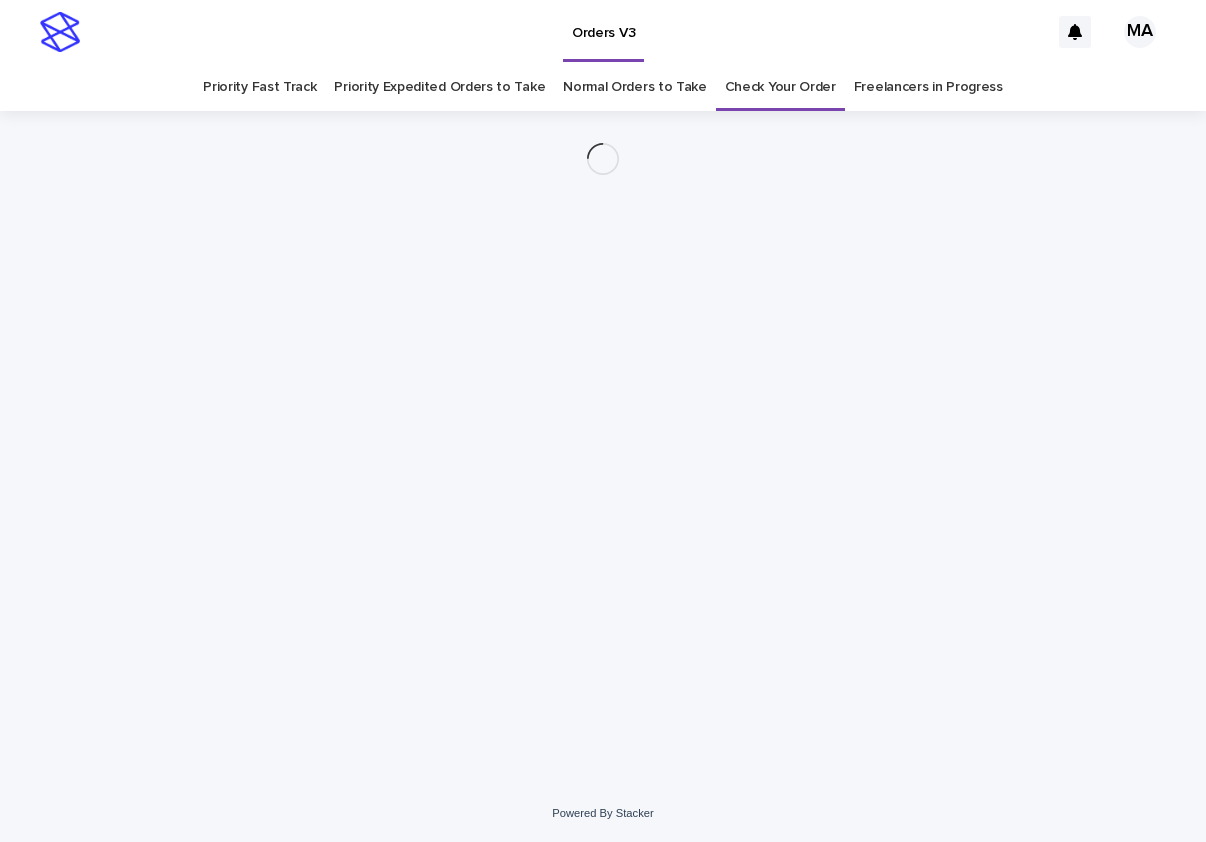 scroll, scrollTop: 0, scrollLeft: 0, axis: both 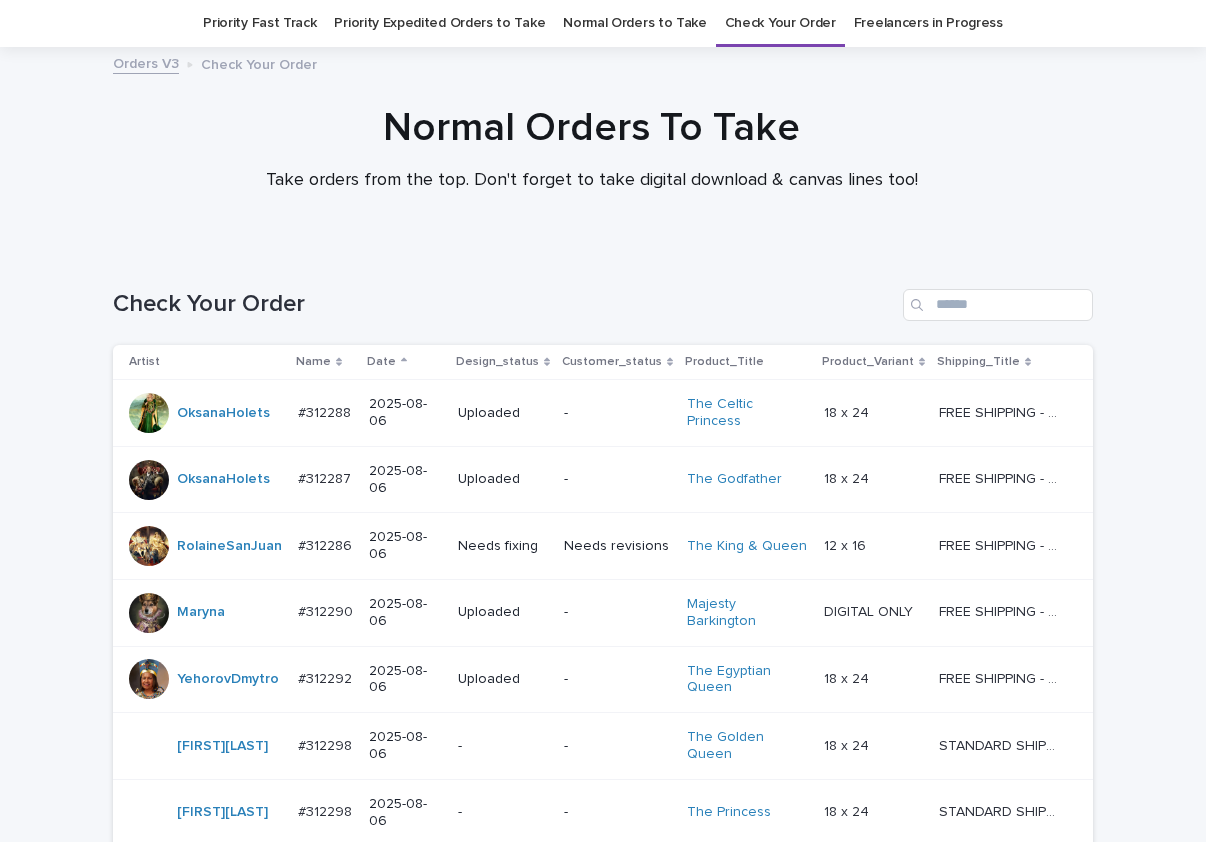 click on "Needs revisions" at bounding box center [617, 546] 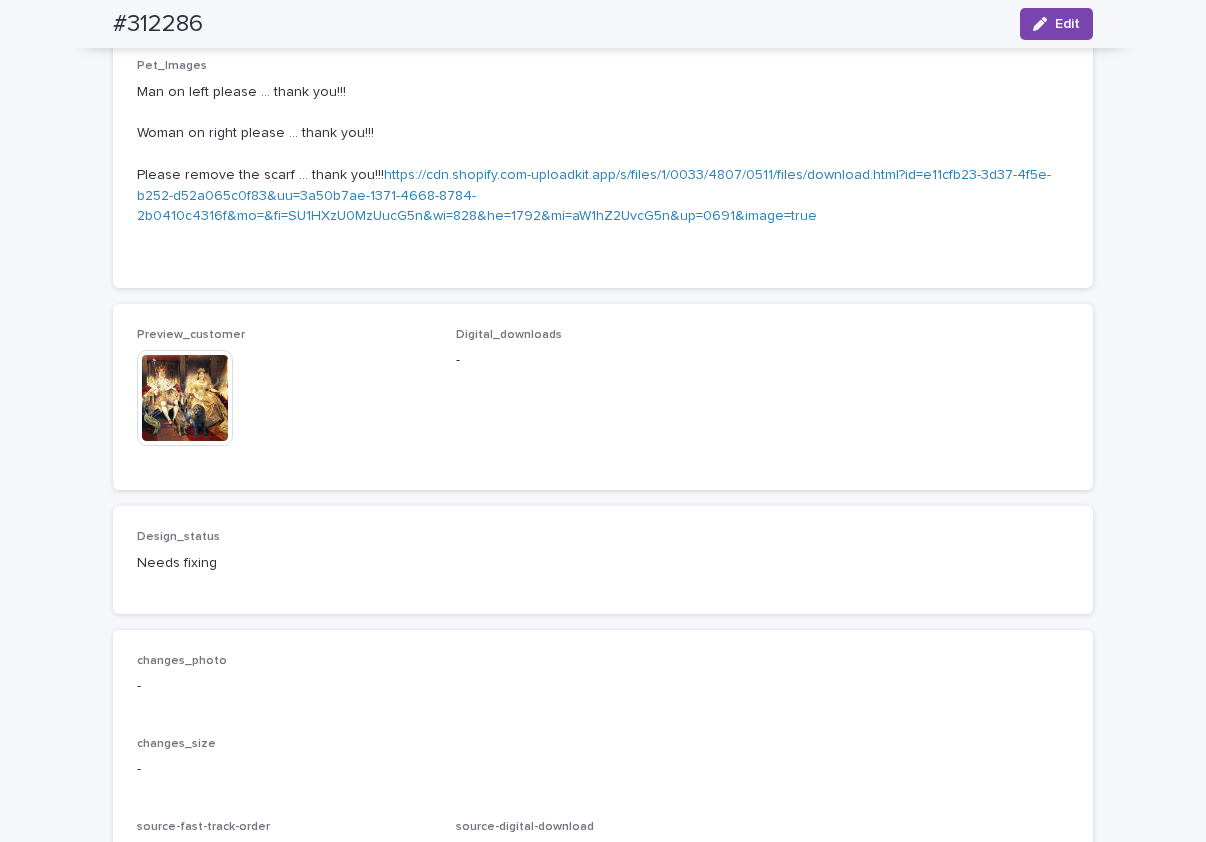 scroll, scrollTop: 1789, scrollLeft: 0, axis: vertical 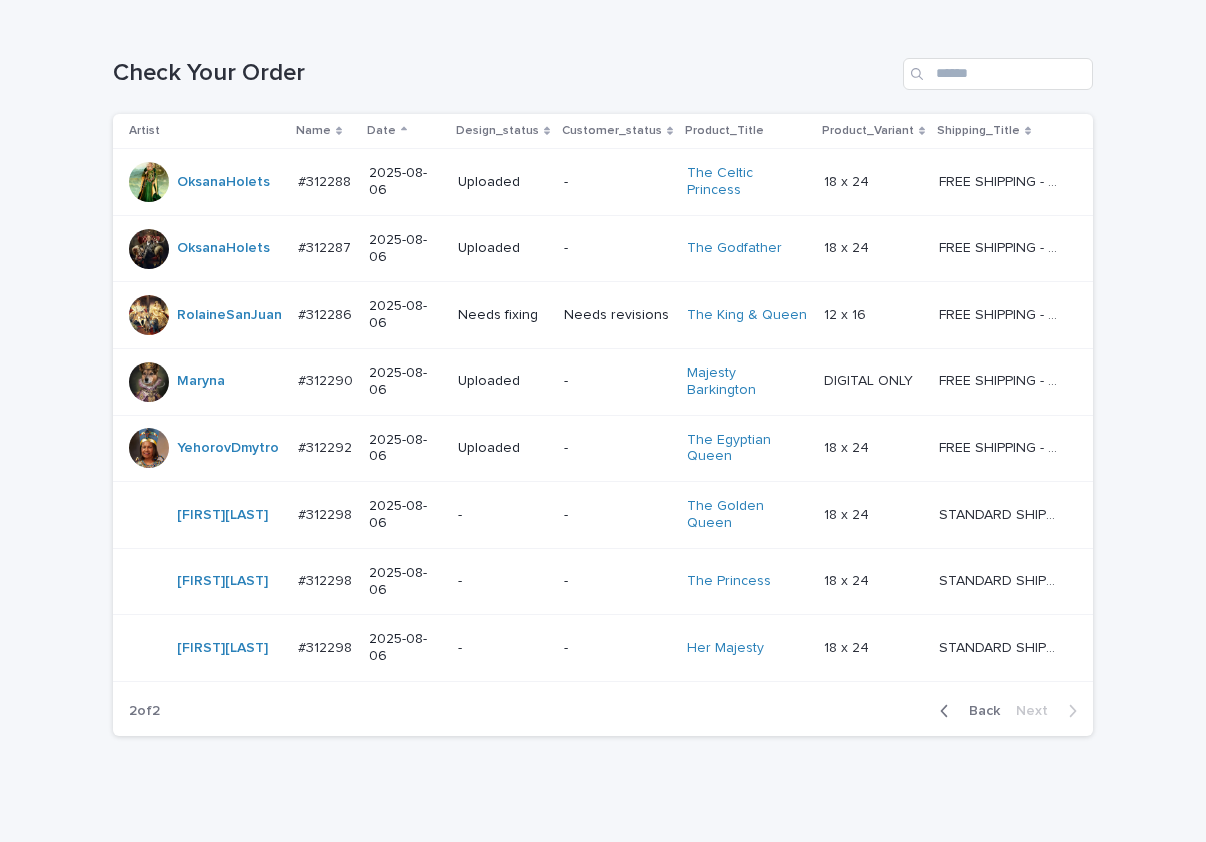 click on "-" at bounding box center [617, 248] 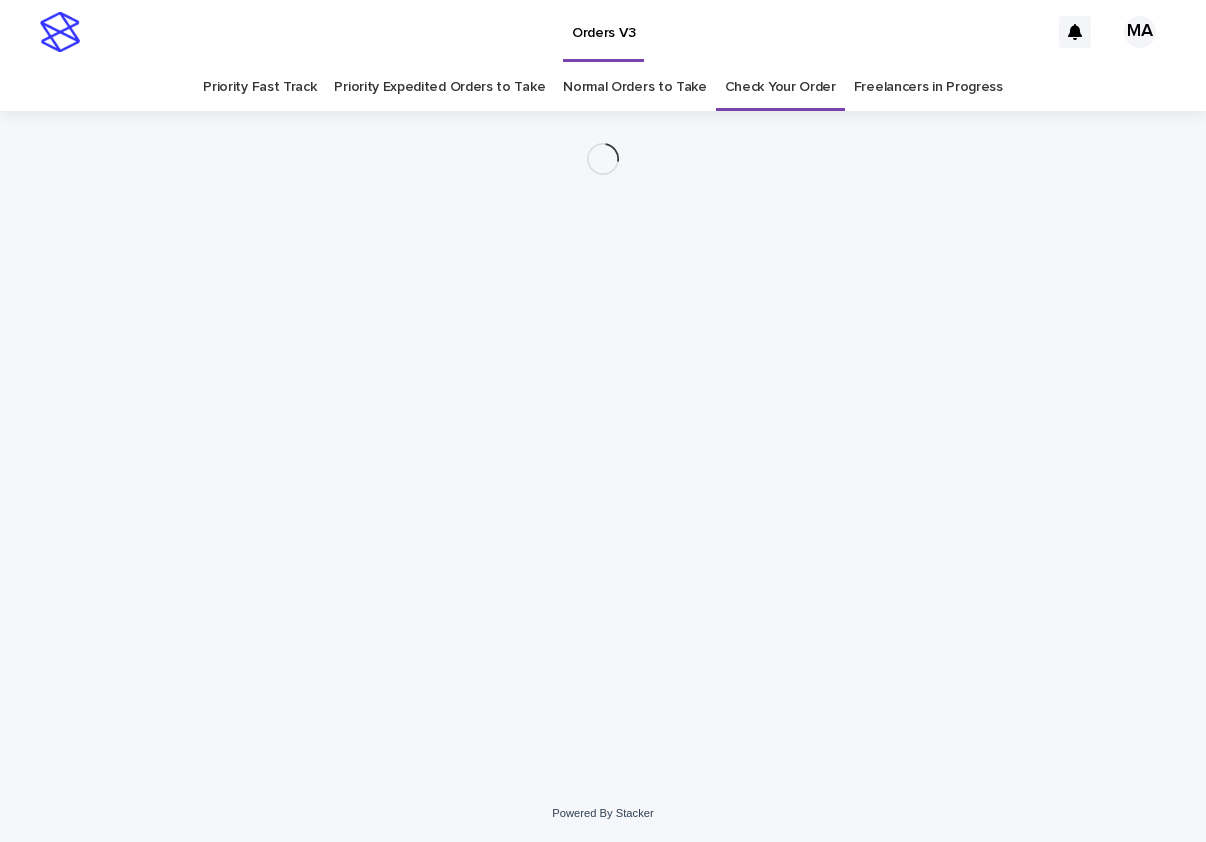scroll, scrollTop: 0, scrollLeft: 0, axis: both 